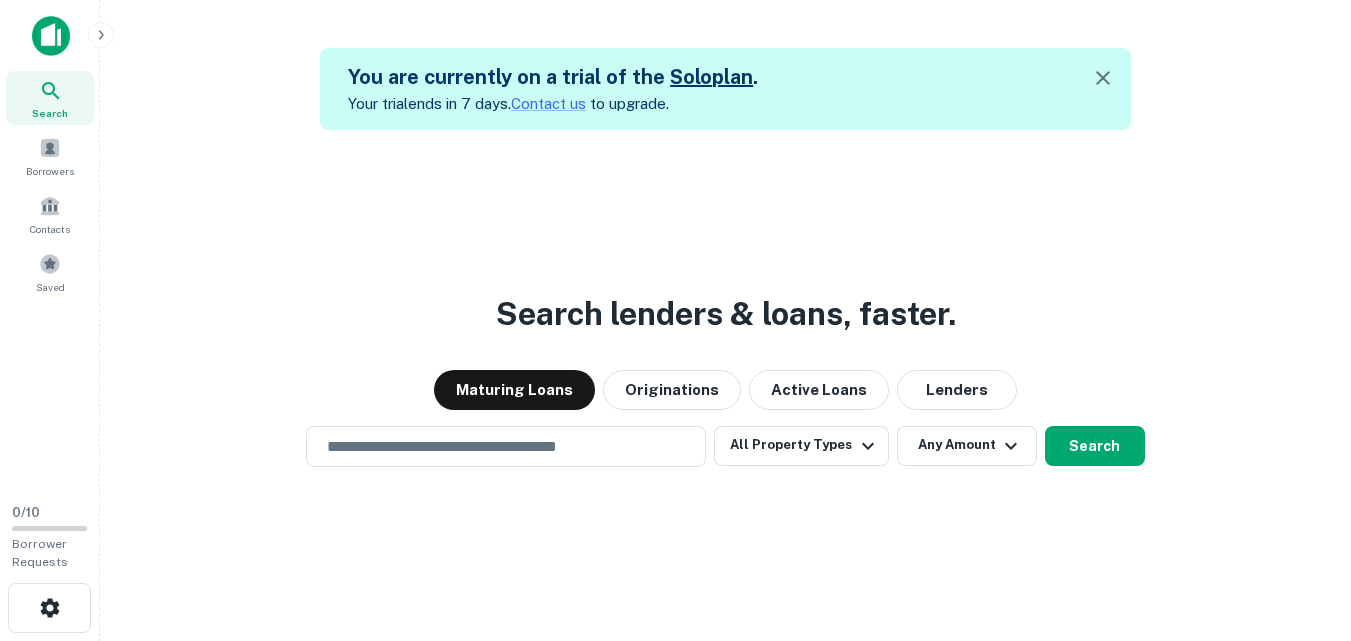 scroll, scrollTop: 0, scrollLeft: 0, axis: both 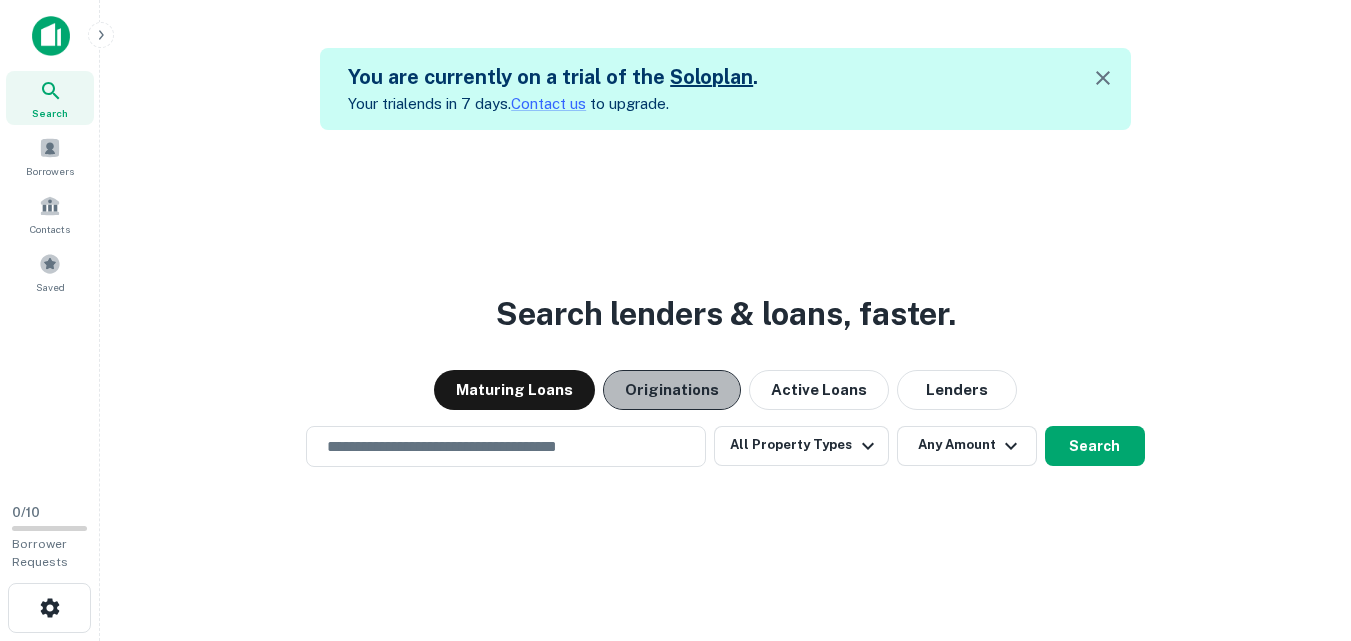 click on "Originations" at bounding box center [672, 390] 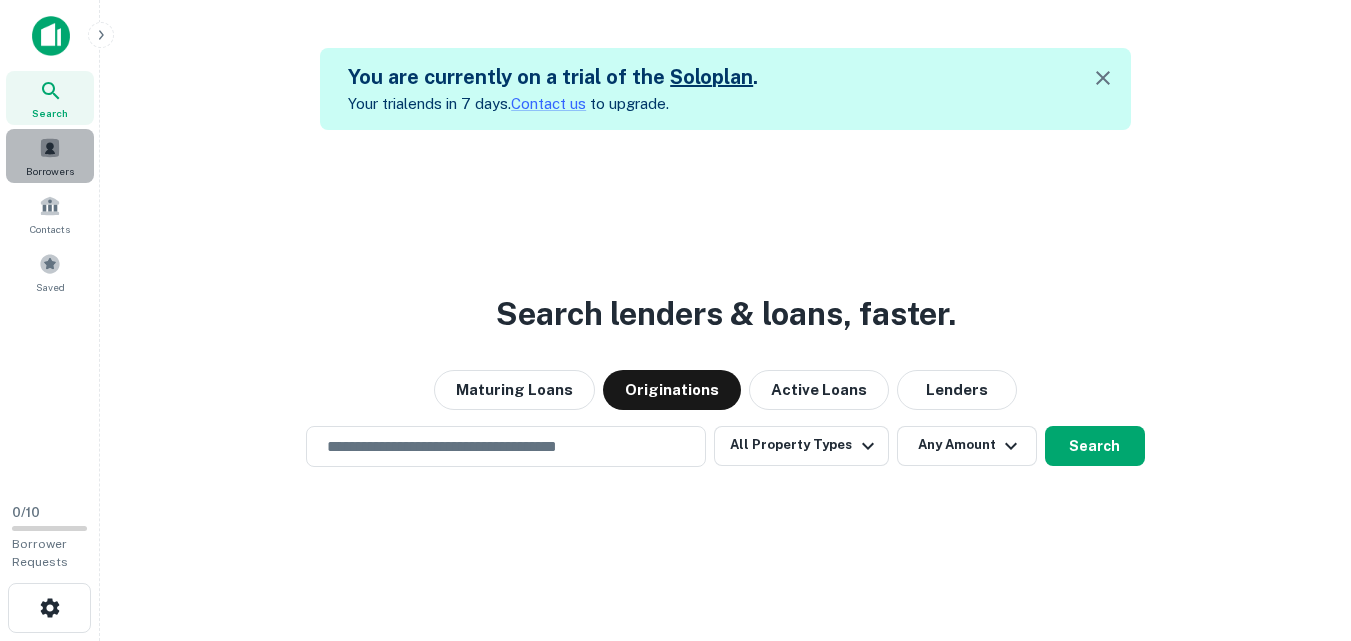 click on "Borrowers" at bounding box center (50, 156) 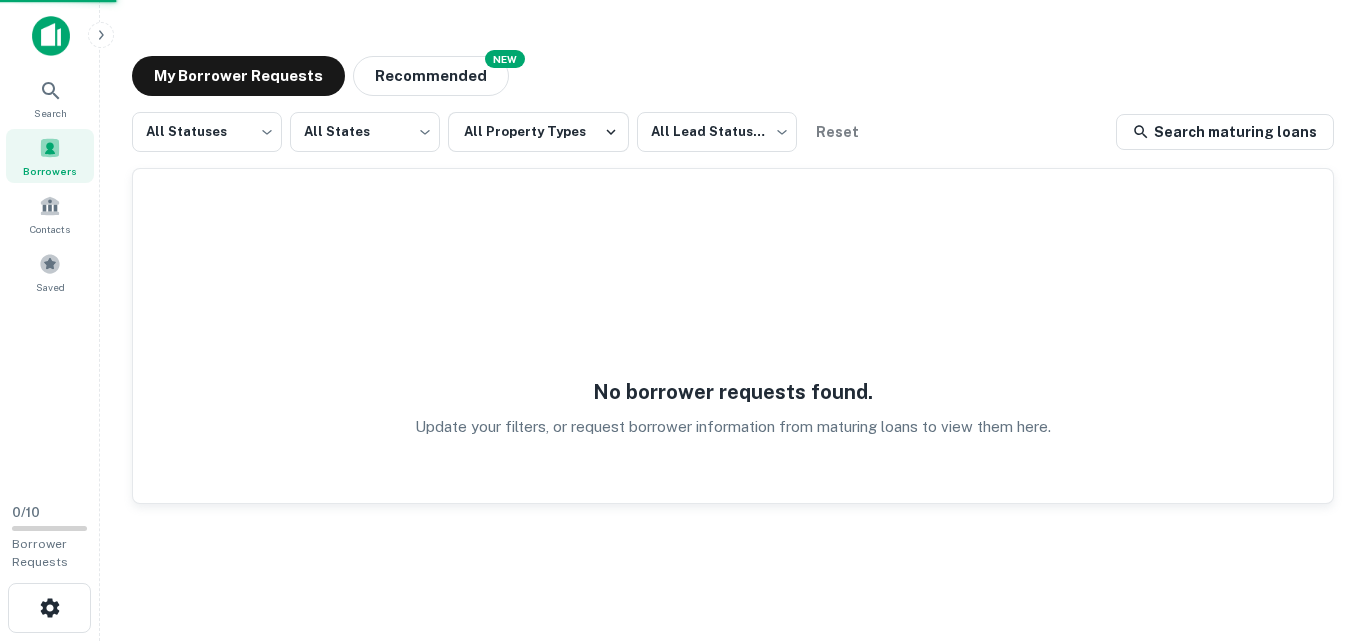 scroll, scrollTop: 0, scrollLeft: 0, axis: both 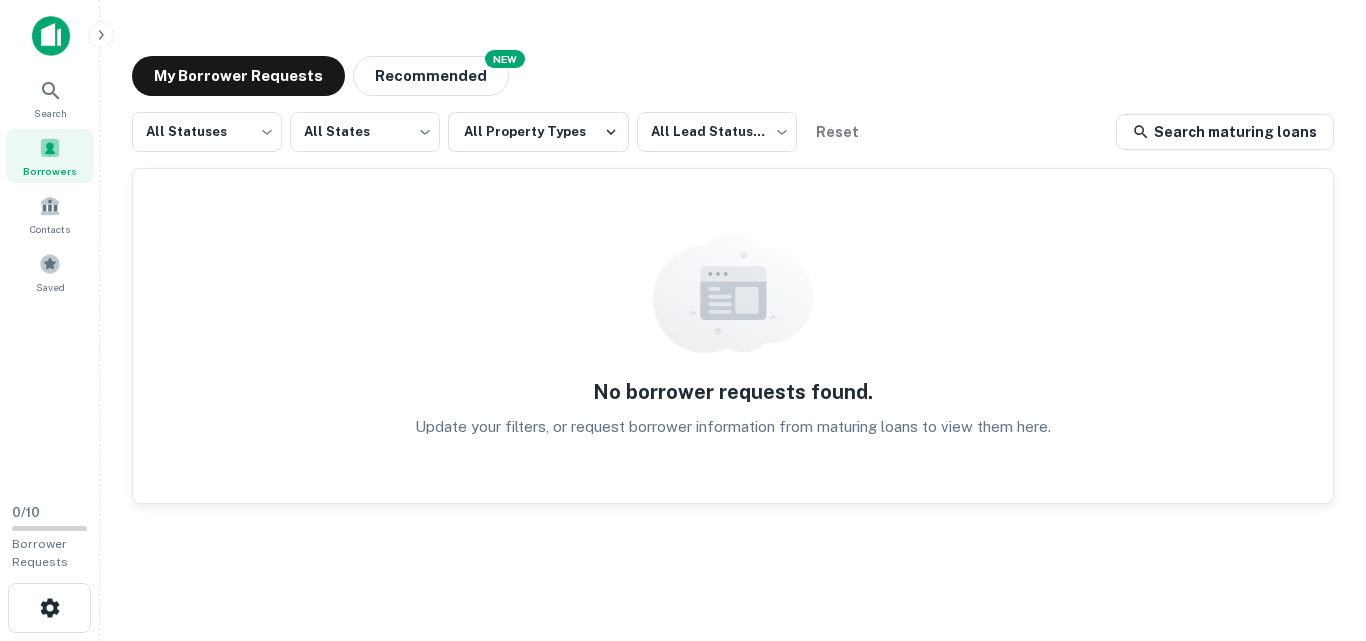 click at bounding box center [51, 36] 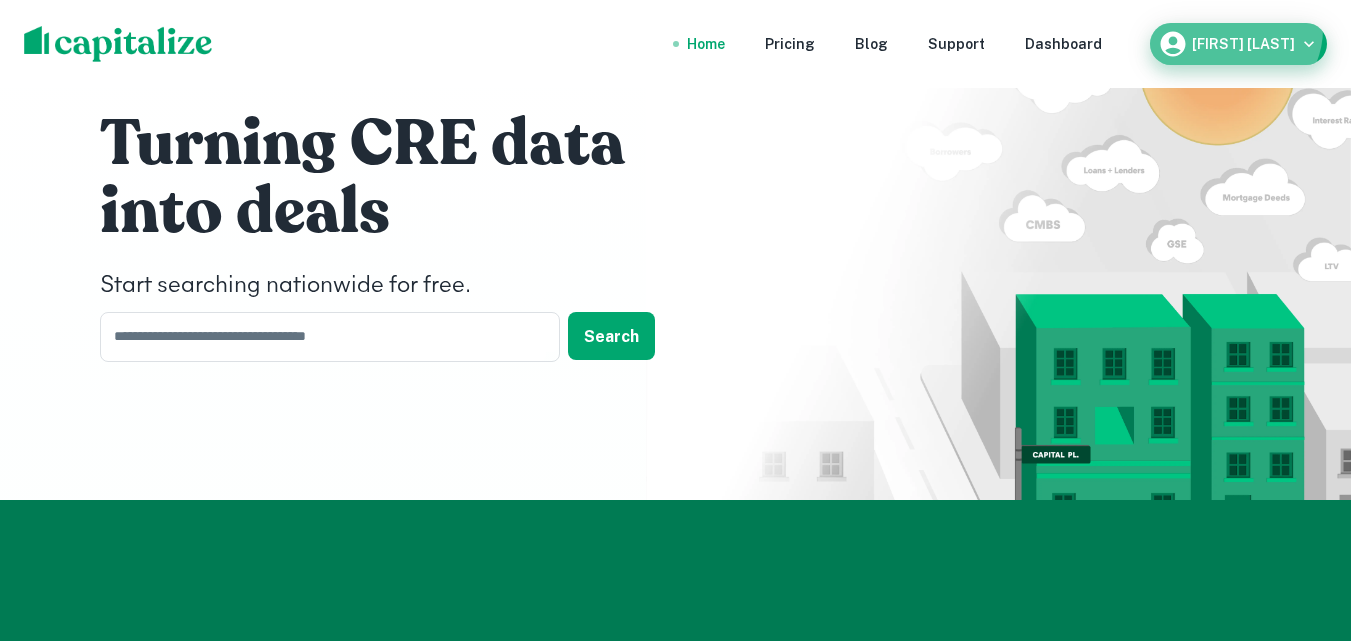 click on "[FIRST] [LAST]" at bounding box center [1238, 44] 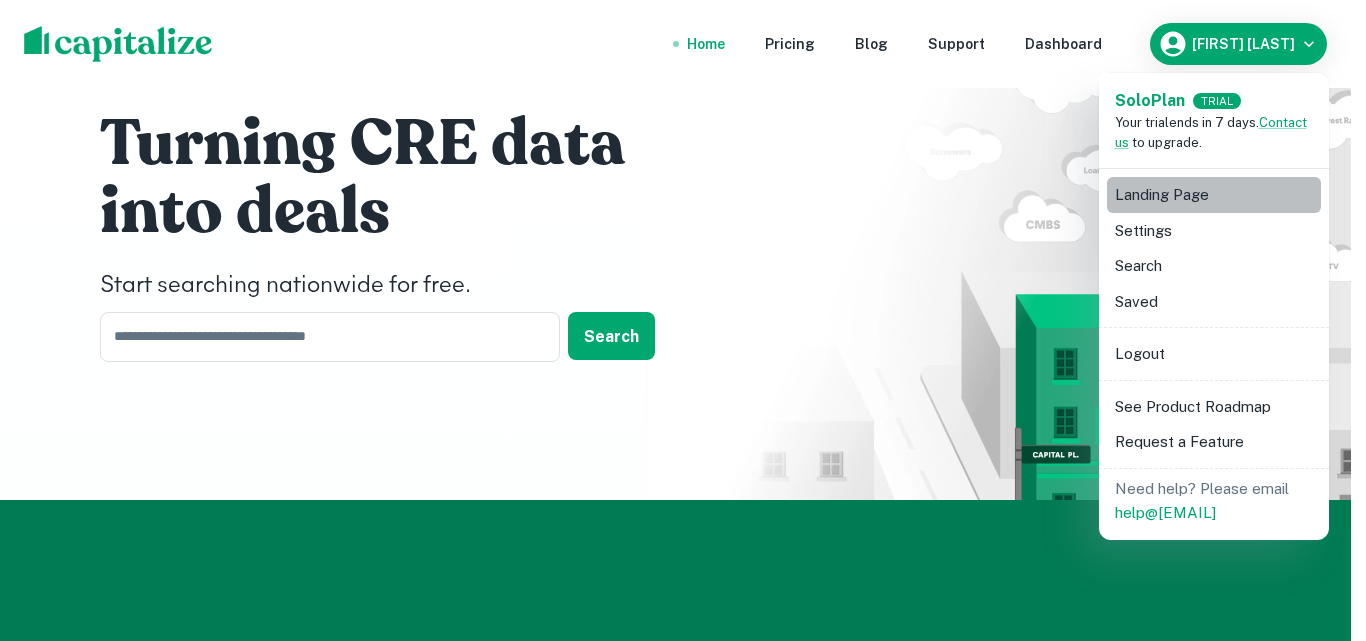 click on "Landing Page" at bounding box center (1214, 195) 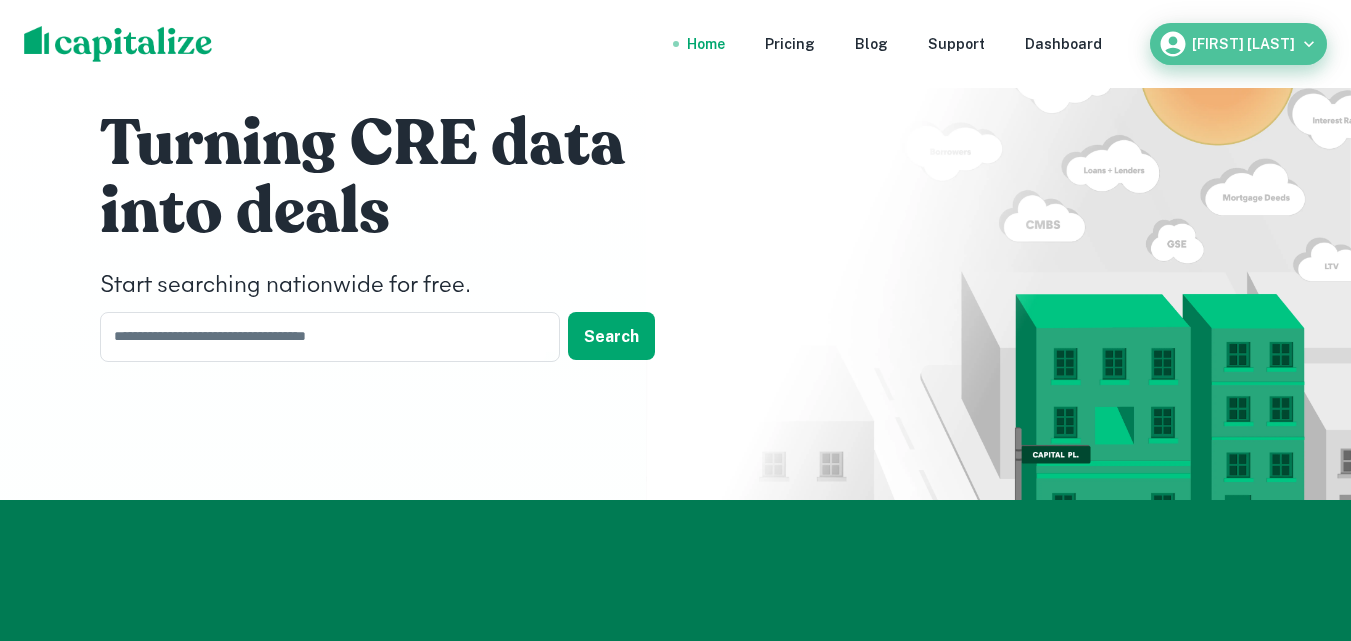 click on "julia ahmed" at bounding box center [1238, 44] 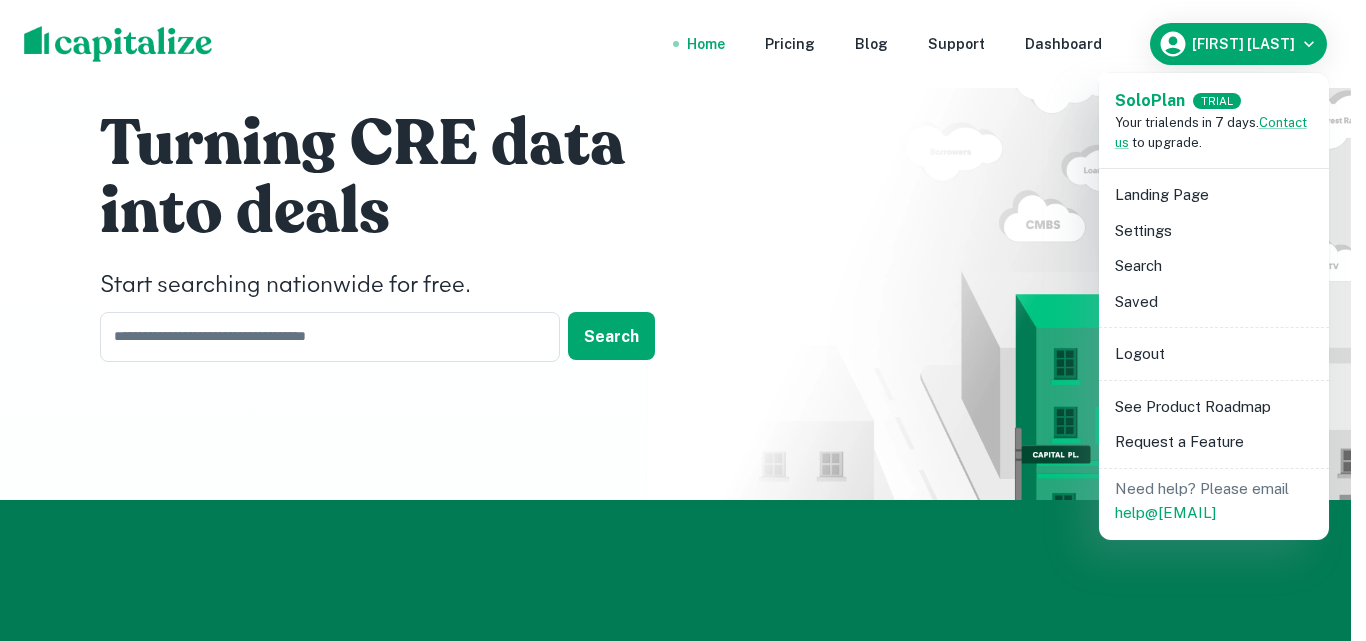 click at bounding box center [683, 320] 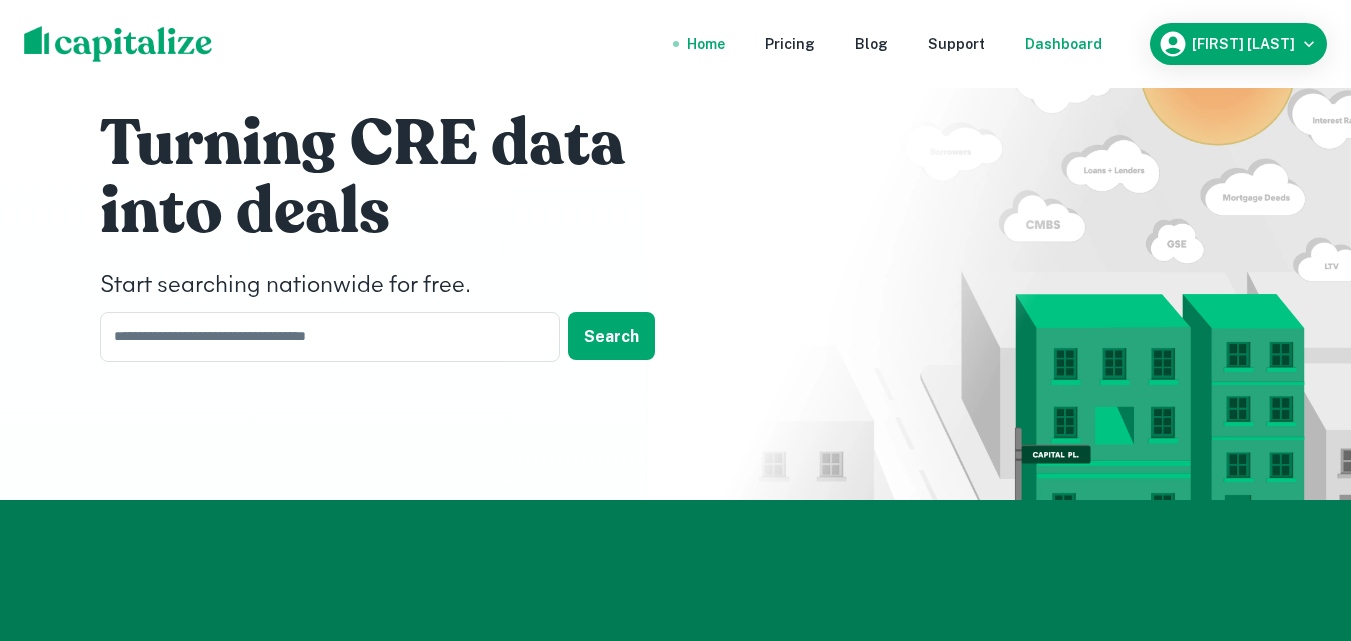 click on "Dashboard" at bounding box center [1063, 44] 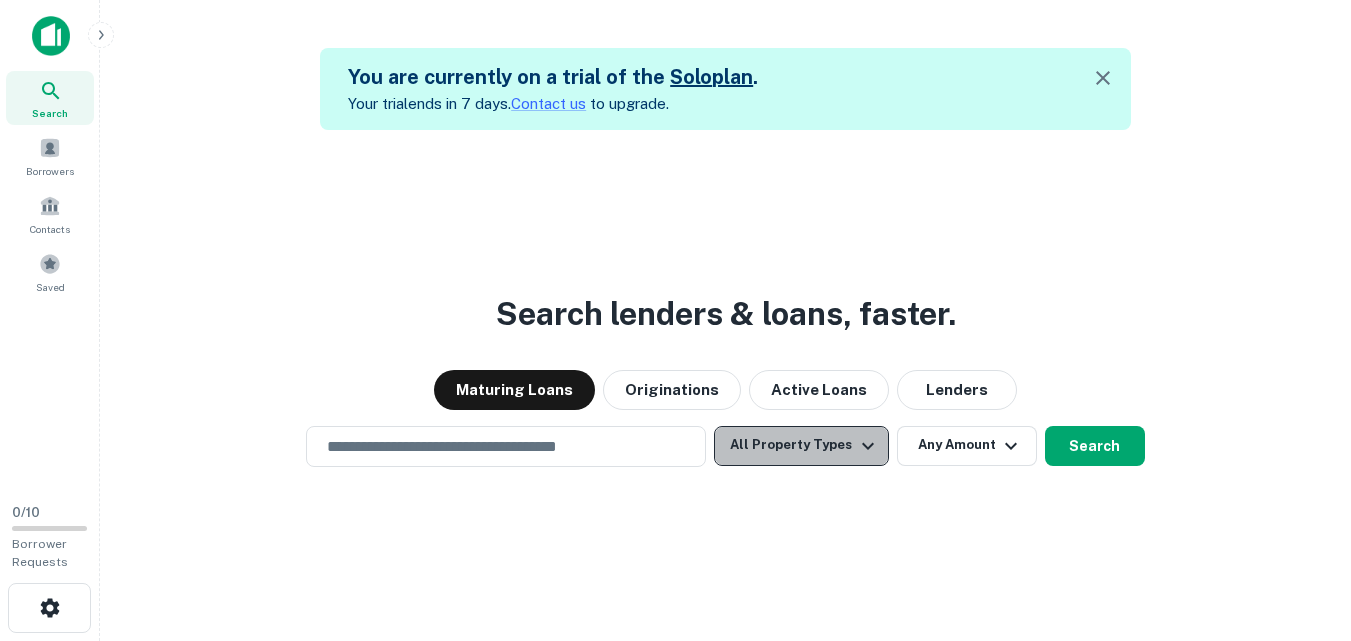 click on "All Property Types" at bounding box center [801, 446] 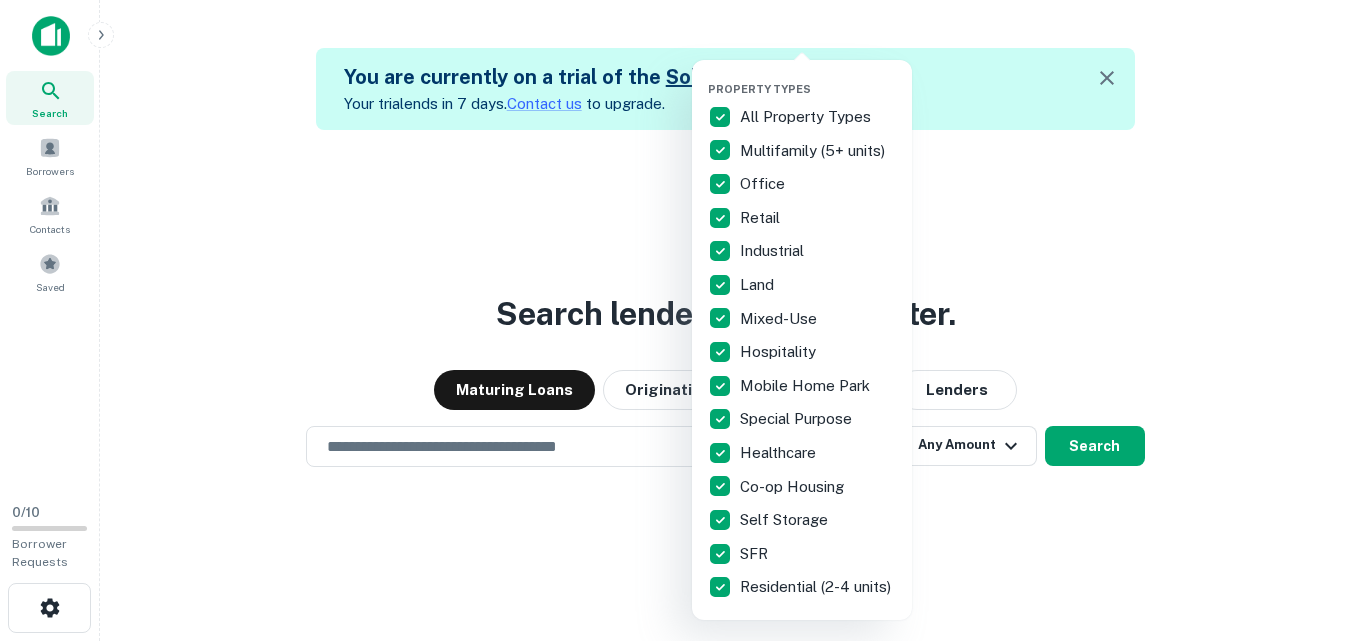 click at bounding box center [683, 320] 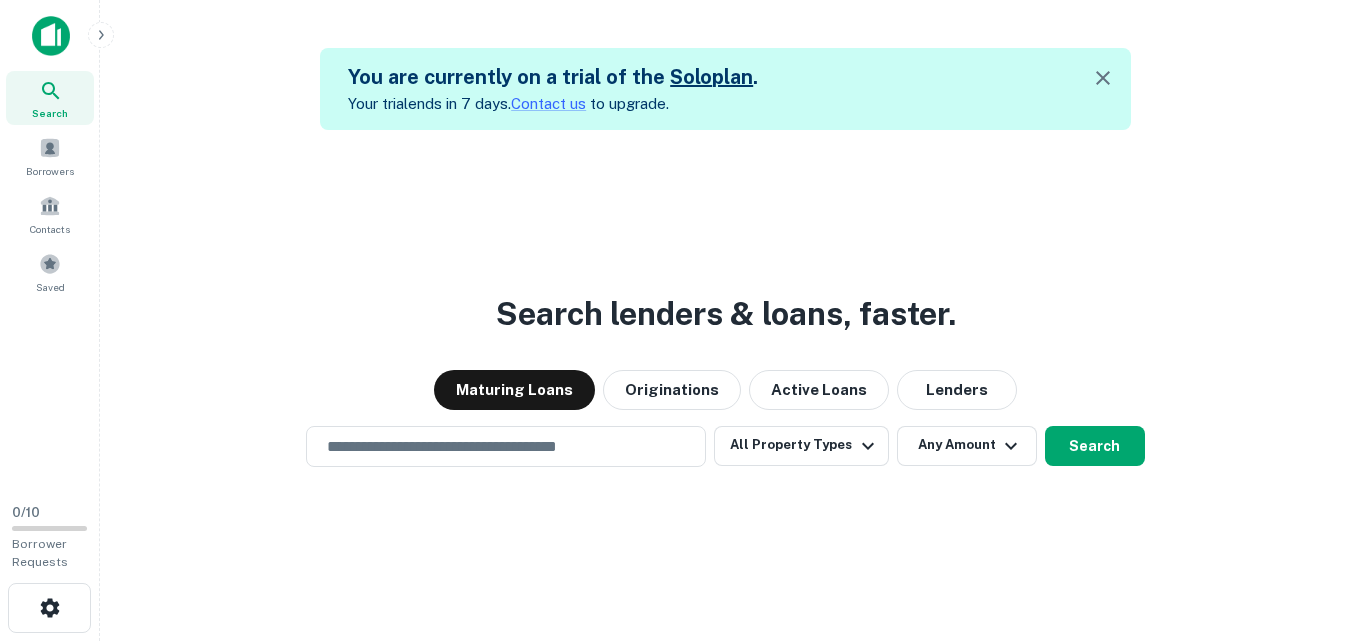 scroll, scrollTop: 32, scrollLeft: 0, axis: vertical 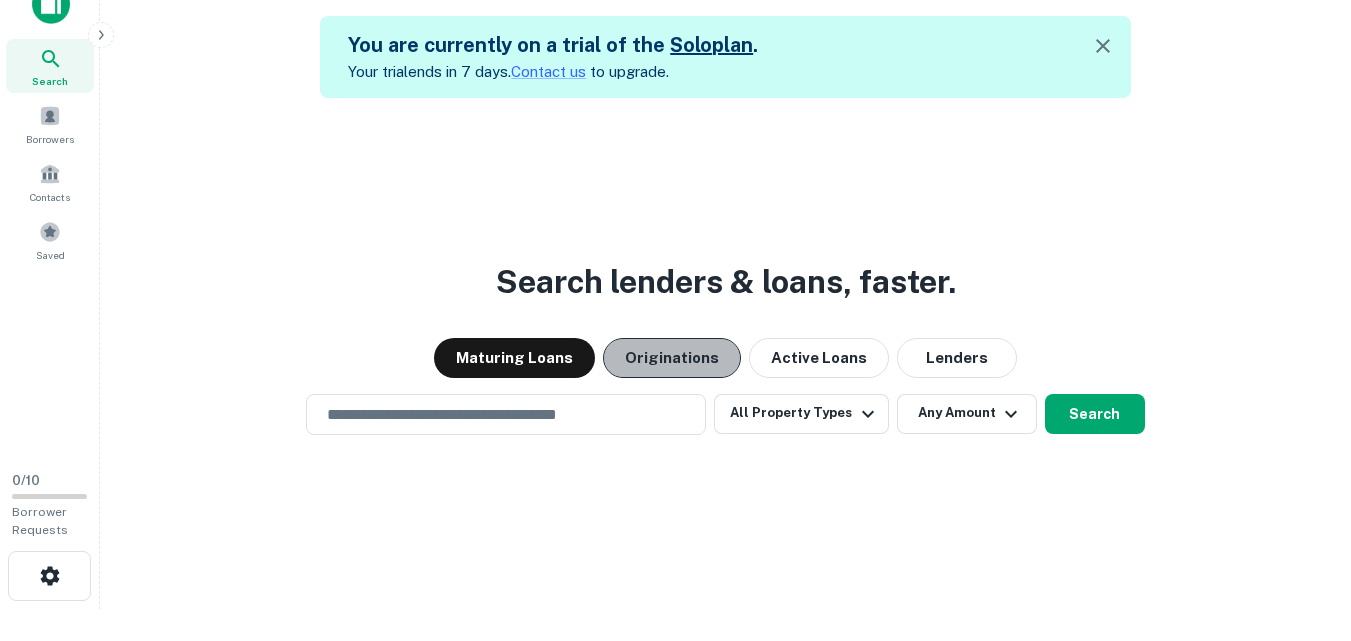 click on "Originations" at bounding box center (672, 358) 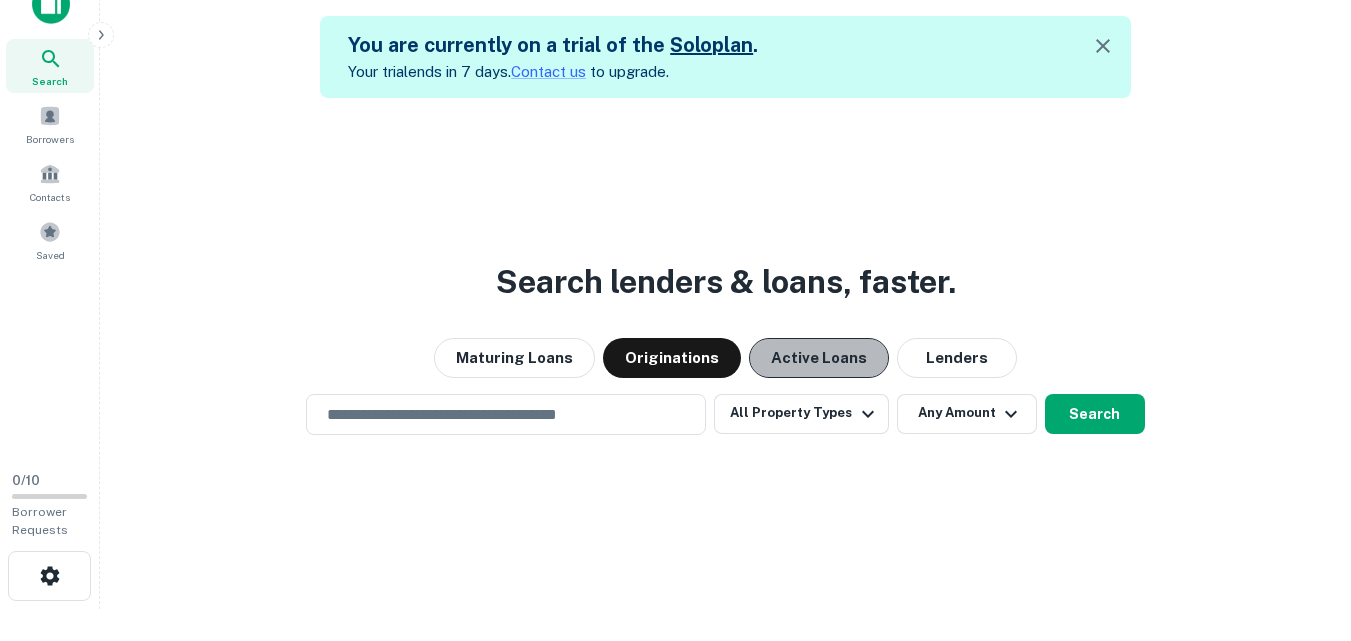 click on "Active Loans" at bounding box center (819, 358) 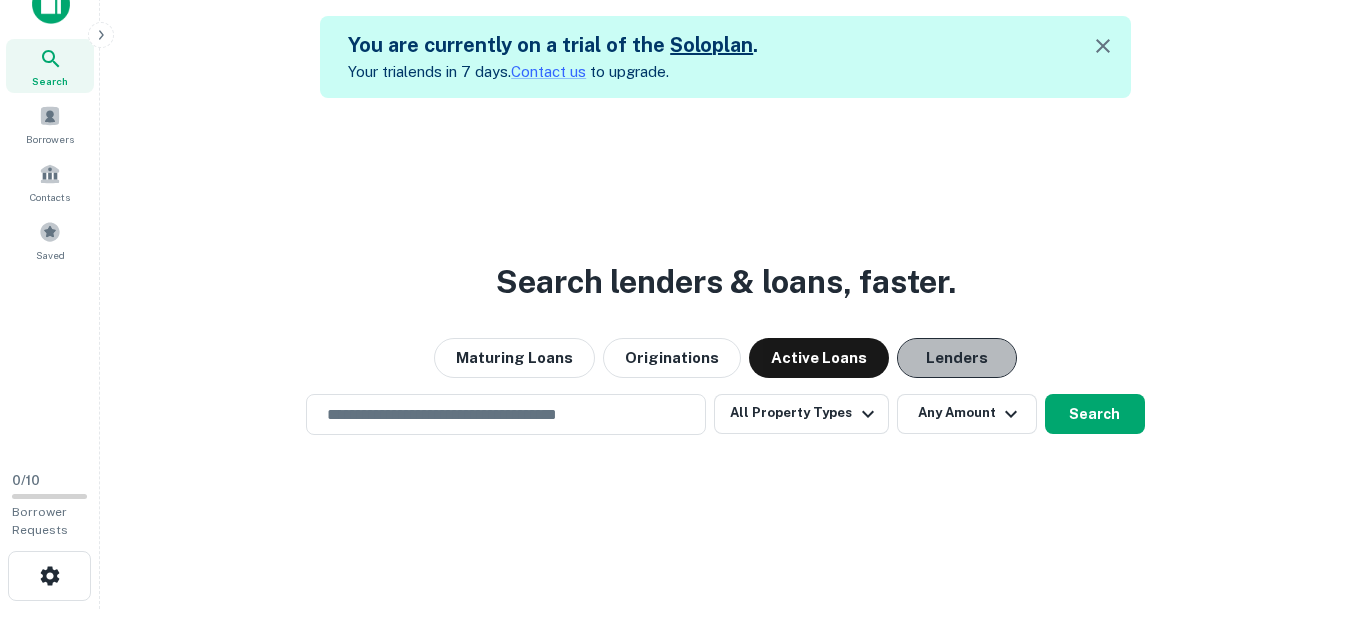 click on "Lenders" at bounding box center (957, 358) 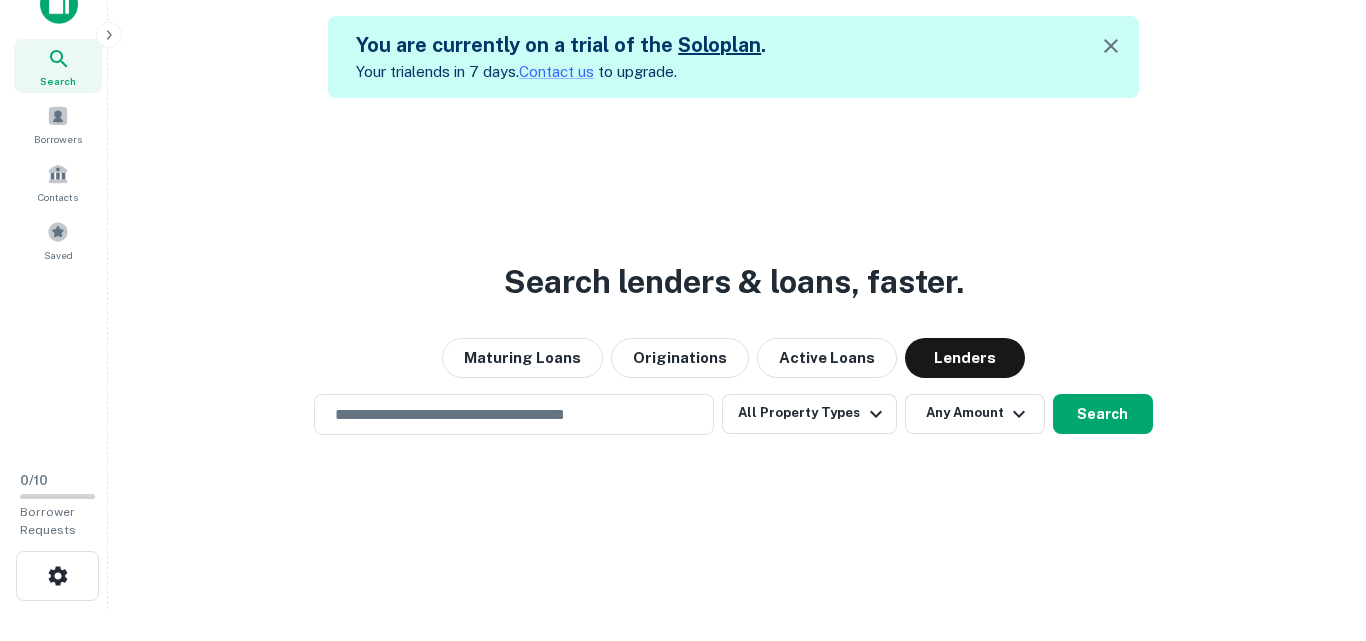 scroll, scrollTop: 0, scrollLeft: 0, axis: both 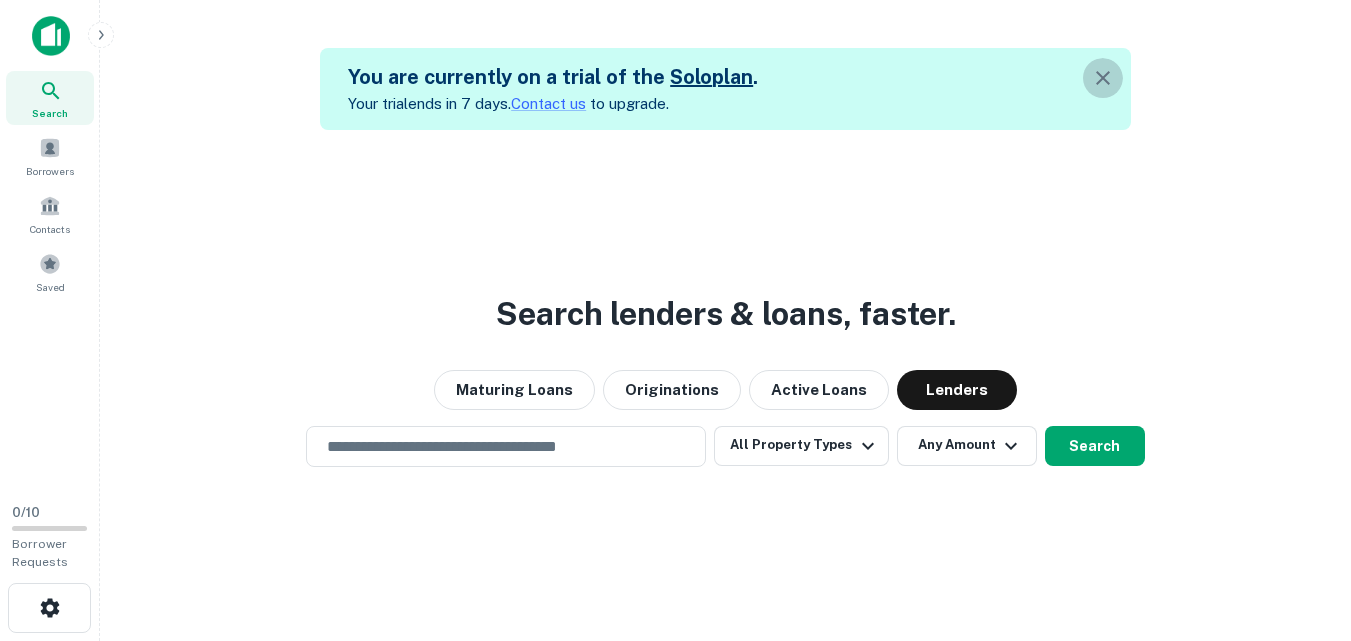 click at bounding box center [1103, 78] 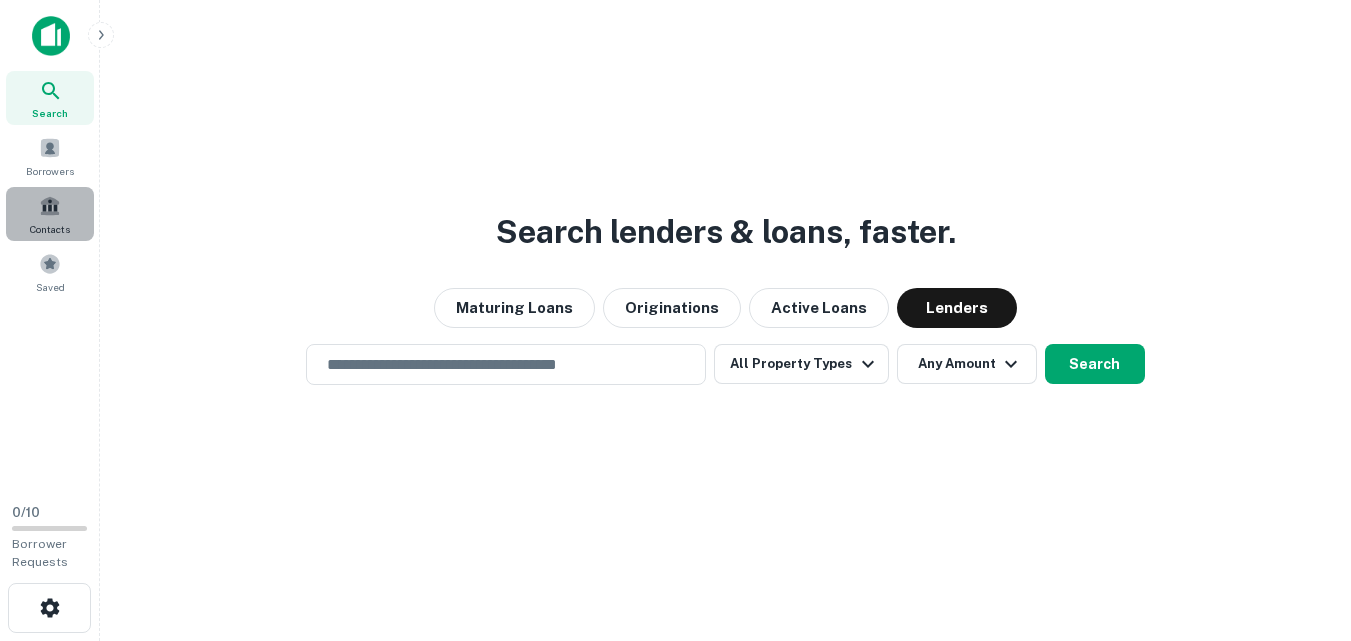 click on "Contacts" at bounding box center (50, 214) 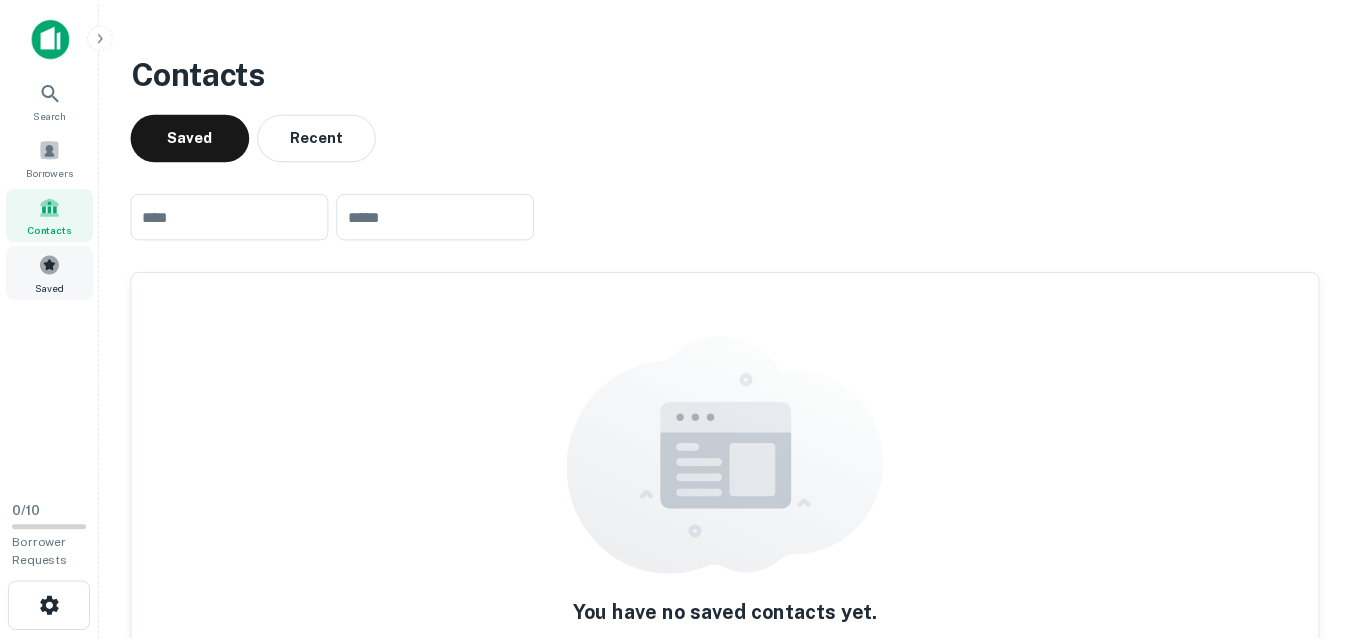 scroll, scrollTop: 0, scrollLeft: 0, axis: both 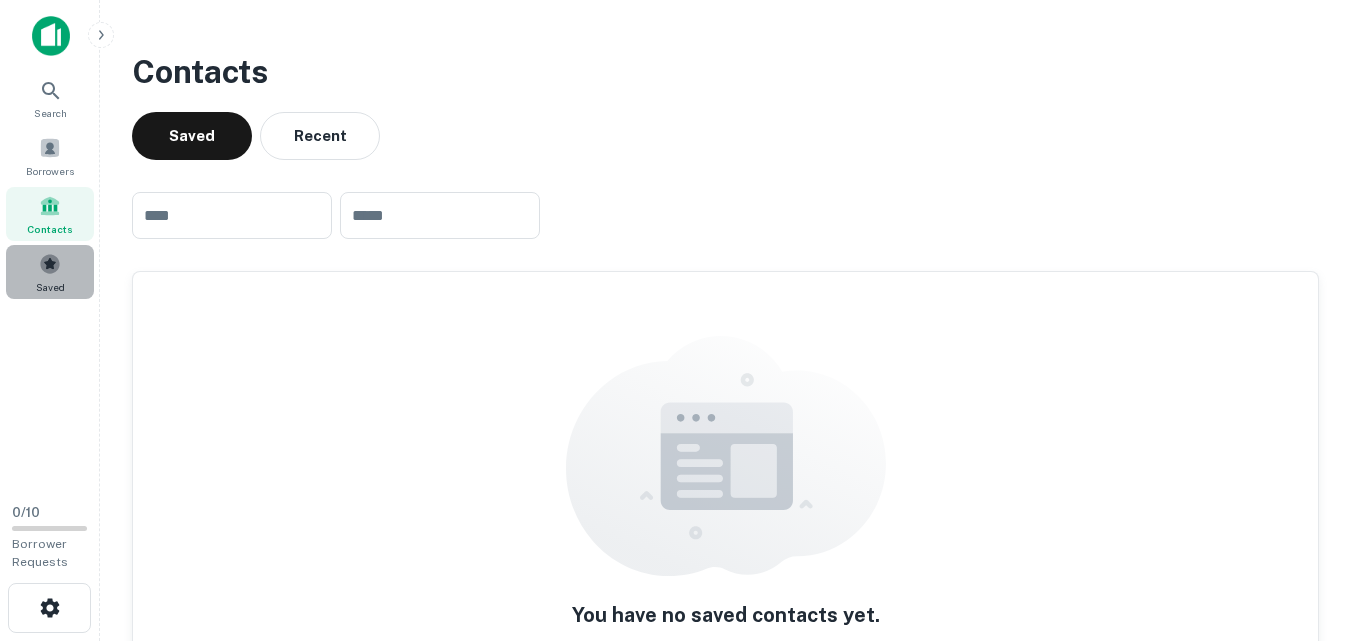 click on "Saved" at bounding box center (50, 272) 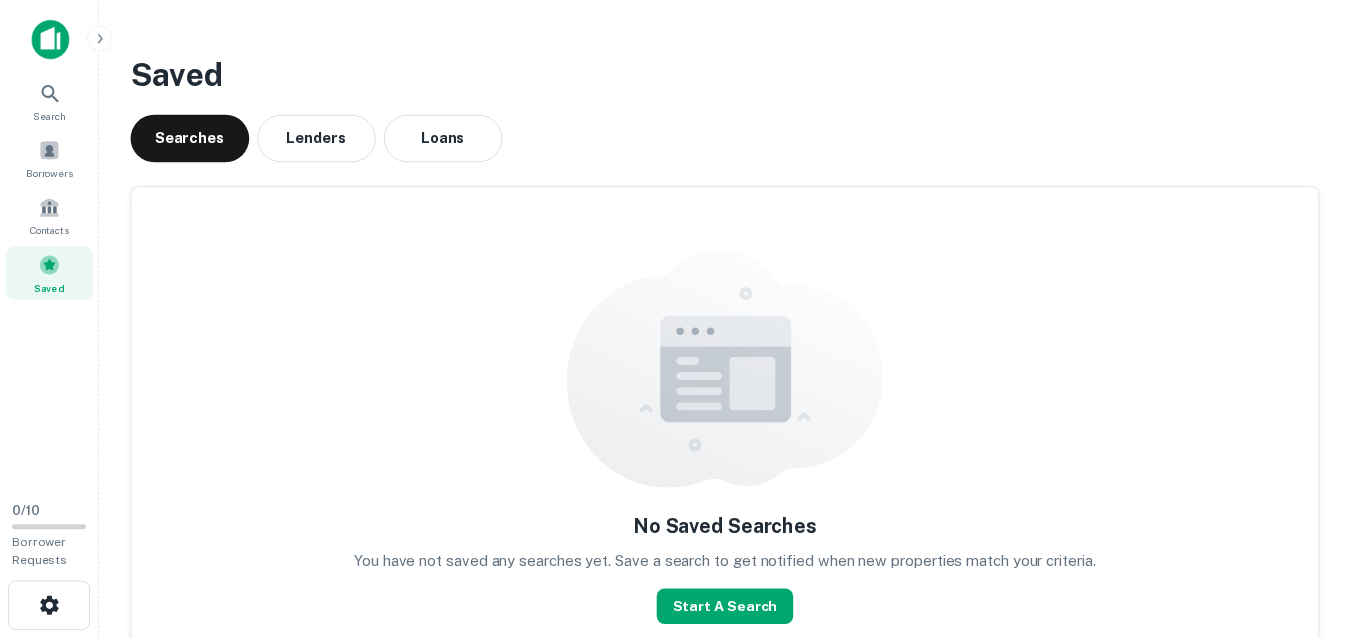 scroll, scrollTop: 0, scrollLeft: 0, axis: both 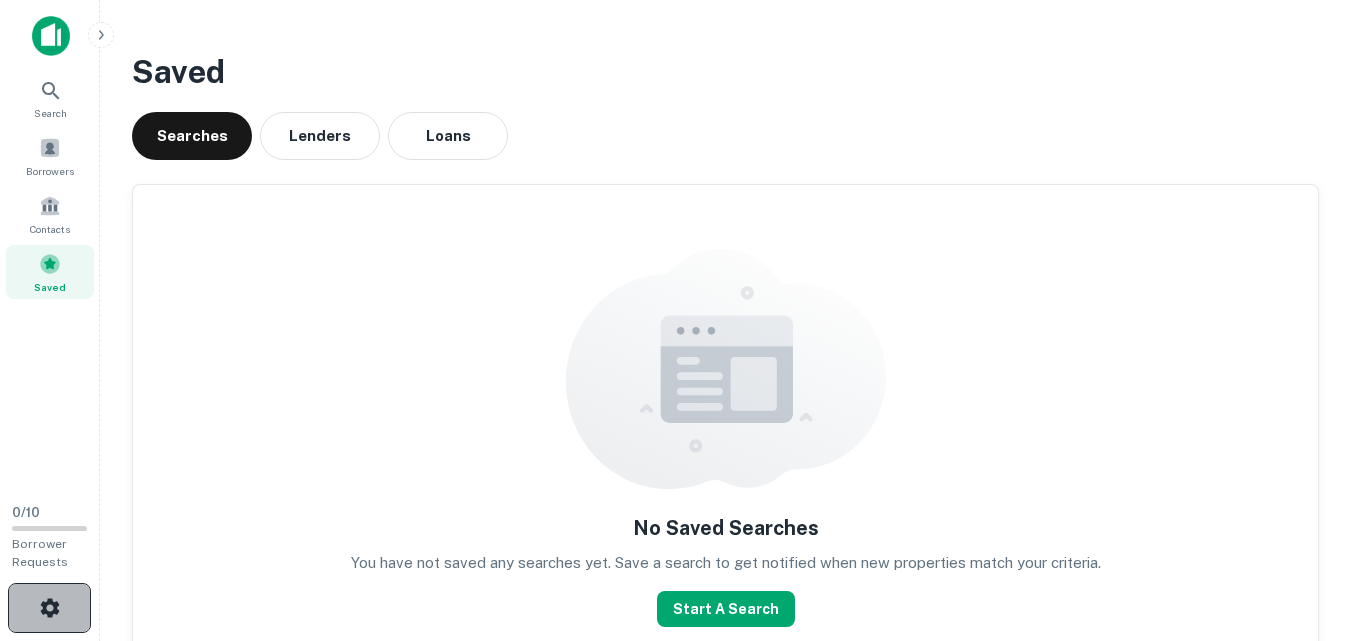 click 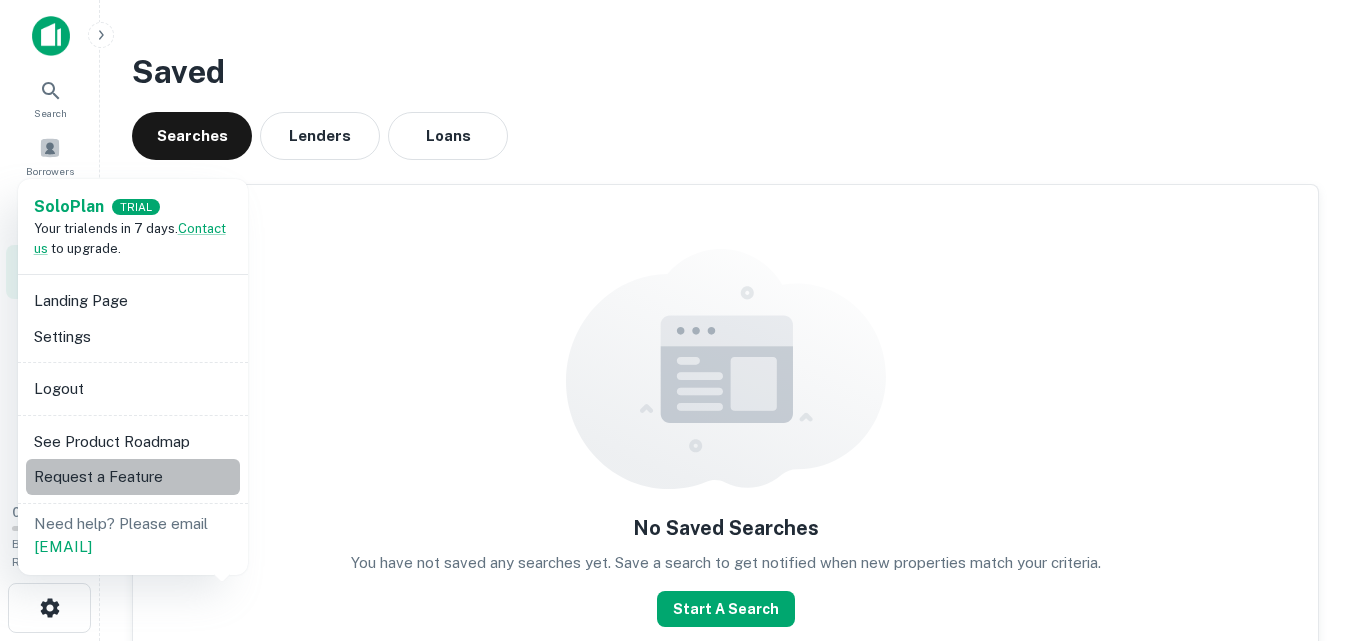click on "Request a Feature" at bounding box center (133, 477) 